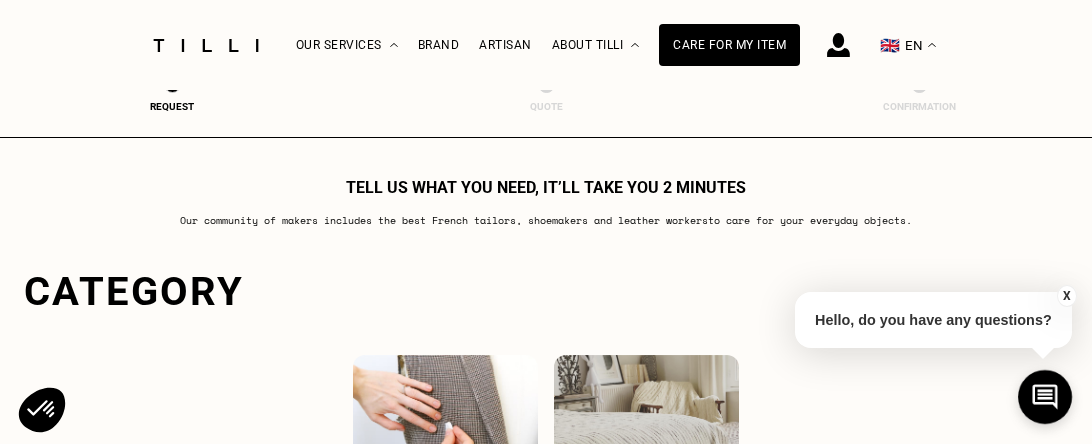scroll, scrollTop: 0, scrollLeft: 0, axis: both 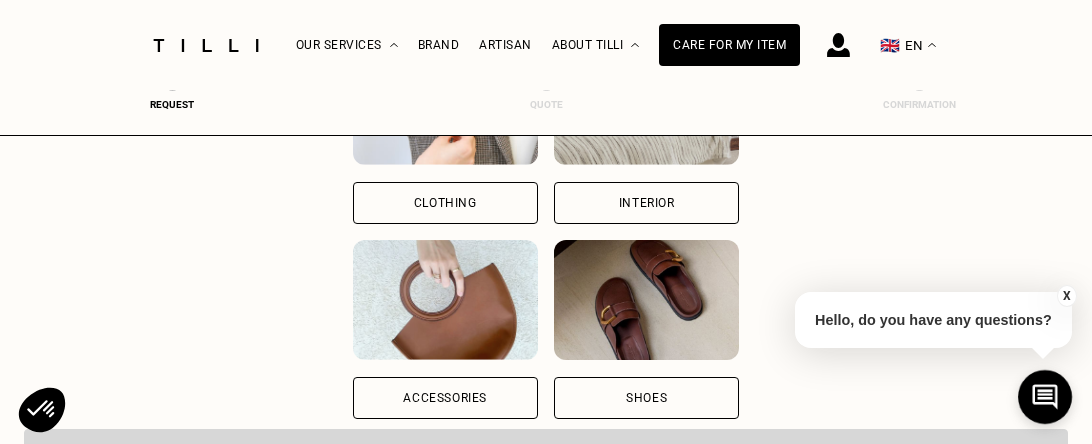 click on "Clothing" at bounding box center (445, 203) 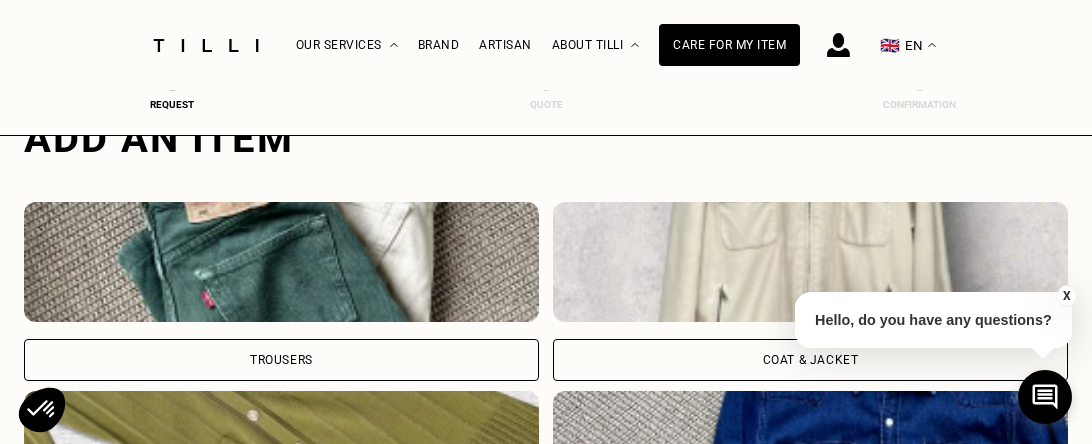 scroll, scrollTop: 681, scrollLeft: 0, axis: vertical 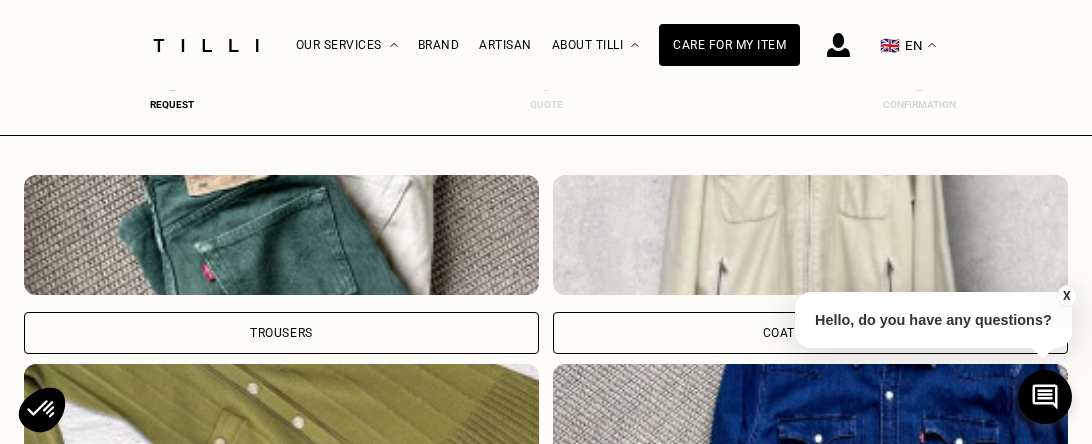 click on "Coat & Jacket" at bounding box center [810, 333] 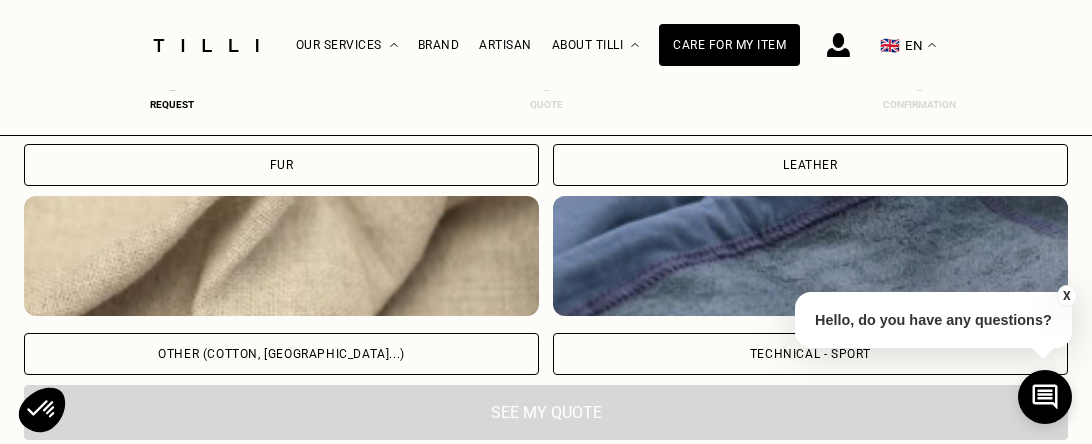 scroll, scrollTop: 2556, scrollLeft: 0, axis: vertical 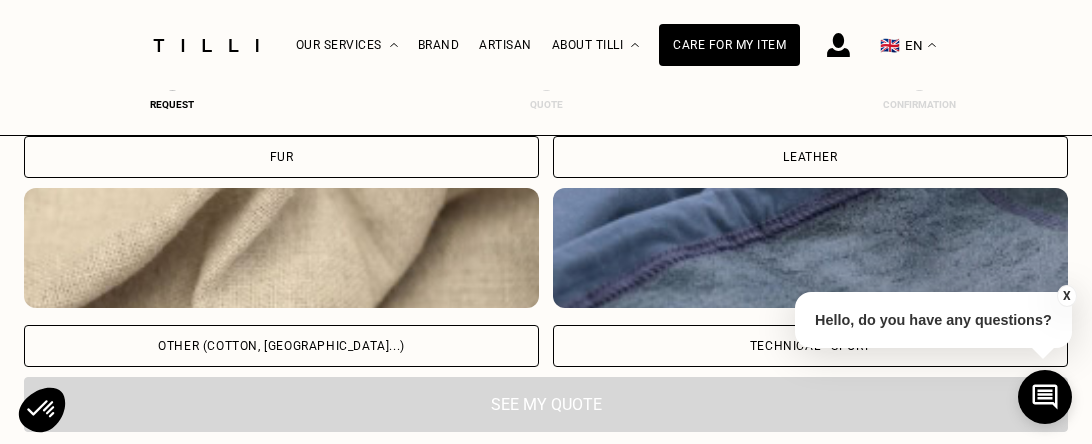 click on "X" at bounding box center [1067, 296] 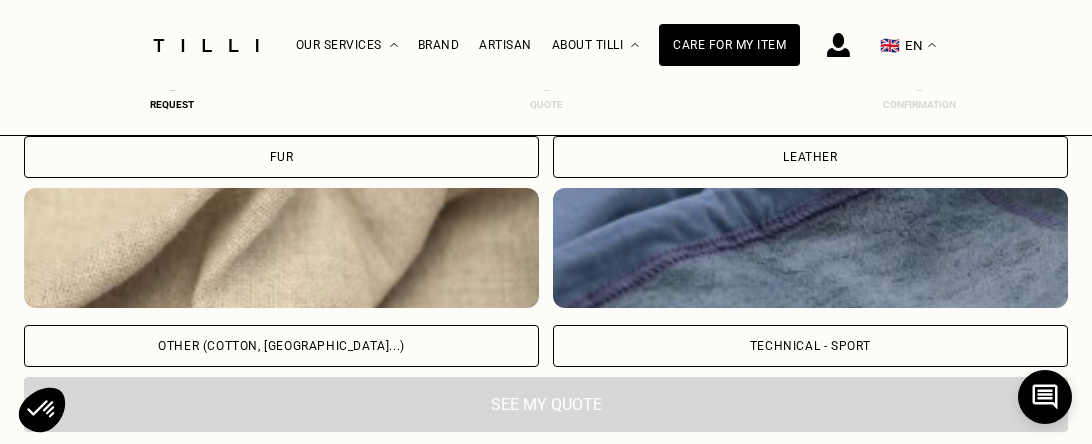 click on "Technical - Sport" at bounding box center [810, 346] 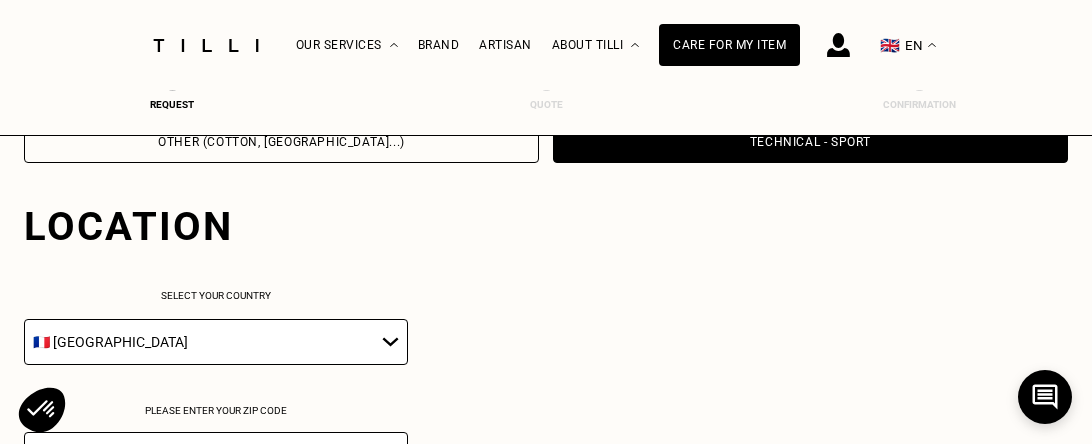 scroll, scrollTop: 2785, scrollLeft: 0, axis: vertical 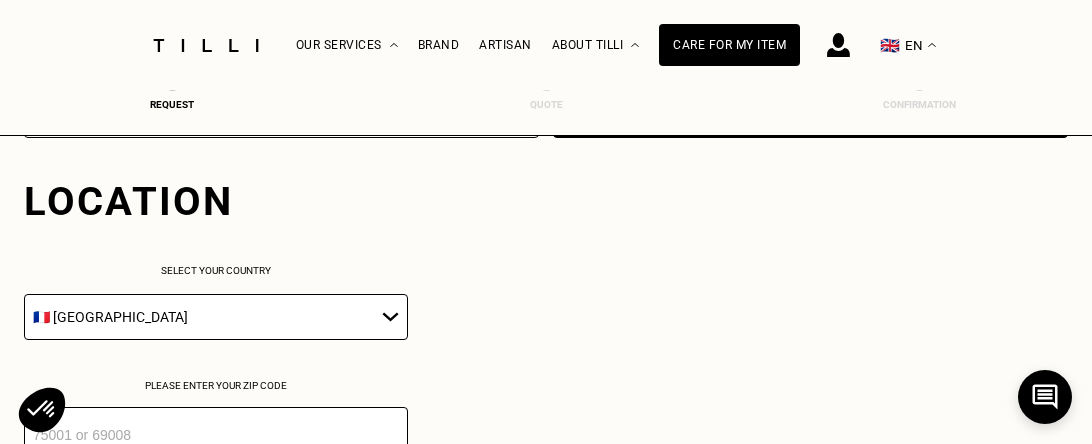 click on "🇦🇹   [GEOGRAPHIC_DATA] 🇧🇪   [GEOGRAPHIC_DATA] 🇧🇬   [GEOGRAPHIC_DATA] 🇭🇷   [GEOGRAPHIC_DATA] 🇨🇾   [GEOGRAPHIC_DATA] 🇨🇿   [GEOGRAPHIC_DATA] 🇩🇰   [GEOGRAPHIC_DATA] 🇪🇪   [GEOGRAPHIC_DATA] 🇫🇮   [GEOGRAPHIC_DATA] 🇫🇷   [GEOGRAPHIC_DATA] 🇩🇪   [GEOGRAPHIC_DATA] 🇬🇷   [GEOGRAPHIC_DATA] 🇭🇺   [GEOGRAPHIC_DATA] 🇮🇪   [GEOGRAPHIC_DATA] 🇮🇹   [GEOGRAPHIC_DATA] 🇱🇻   [GEOGRAPHIC_DATA] 🇱🇮   [GEOGRAPHIC_DATA] 🇱🇹   [GEOGRAPHIC_DATA] 🇱🇺   [GEOGRAPHIC_DATA] 🇲🇹   [GEOGRAPHIC_DATA] 🇳🇱   [GEOGRAPHIC_DATA] 🇳🇴   [GEOGRAPHIC_DATA] 🇵🇱   [GEOGRAPHIC_DATA] 🇵🇹   [GEOGRAPHIC_DATA] 🇷🇴   [GEOGRAPHIC_DATA] 🇸🇰   [GEOGRAPHIC_DATA] 🇸🇮   [GEOGRAPHIC_DATA] 🇪🇸   [GEOGRAPHIC_DATA] 🇸🇪   [GEOGRAPHIC_DATA] 🇨🇭   [GEOGRAPHIC_DATA] 🇬🇧   [GEOGRAPHIC_DATA]" at bounding box center (216, 317) 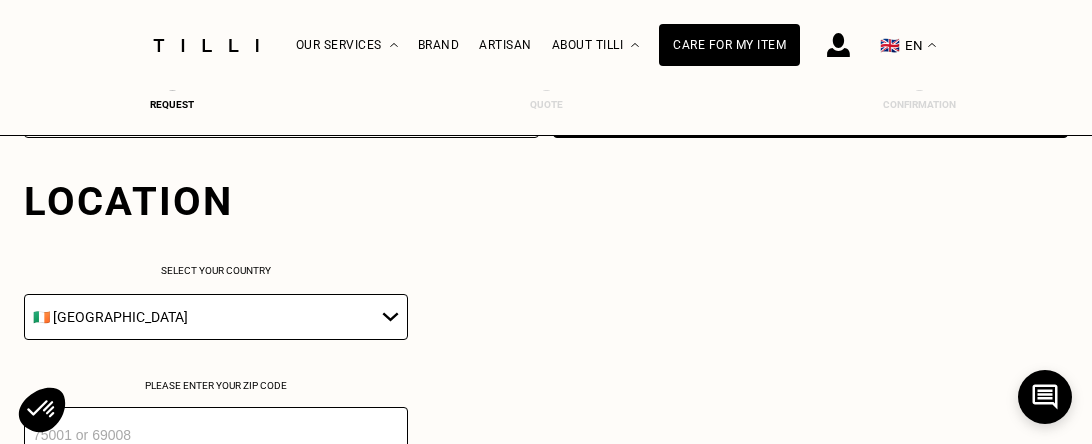 click on "🇦🇹   [GEOGRAPHIC_DATA] 🇧🇪   [GEOGRAPHIC_DATA] 🇧🇬   [GEOGRAPHIC_DATA] 🇭🇷   [GEOGRAPHIC_DATA] 🇨🇾   [GEOGRAPHIC_DATA] 🇨🇿   [GEOGRAPHIC_DATA] 🇩🇰   [GEOGRAPHIC_DATA] 🇪🇪   [GEOGRAPHIC_DATA] 🇫🇮   [GEOGRAPHIC_DATA] 🇫🇷   [GEOGRAPHIC_DATA] 🇩🇪   [GEOGRAPHIC_DATA] 🇬🇷   [GEOGRAPHIC_DATA] 🇭🇺   [GEOGRAPHIC_DATA] 🇮🇪   [GEOGRAPHIC_DATA] 🇮🇹   [GEOGRAPHIC_DATA] 🇱🇻   [GEOGRAPHIC_DATA] 🇱🇮   [GEOGRAPHIC_DATA] 🇱🇹   [GEOGRAPHIC_DATA] 🇱🇺   [GEOGRAPHIC_DATA] 🇲🇹   [GEOGRAPHIC_DATA] 🇳🇱   [GEOGRAPHIC_DATA] 🇳🇴   [GEOGRAPHIC_DATA] 🇵🇱   [GEOGRAPHIC_DATA] 🇵🇹   [GEOGRAPHIC_DATA] 🇷🇴   [GEOGRAPHIC_DATA] 🇸🇰   [GEOGRAPHIC_DATA] 🇸🇮   [GEOGRAPHIC_DATA] 🇪🇸   [GEOGRAPHIC_DATA] 🇸🇪   [GEOGRAPHIC_DATA] 🇨🇭   [GEOGRAPHIC_DATA] 🇬🇧   [GEOGRAPHIC_DATA]" at bounding box center (216, 317) 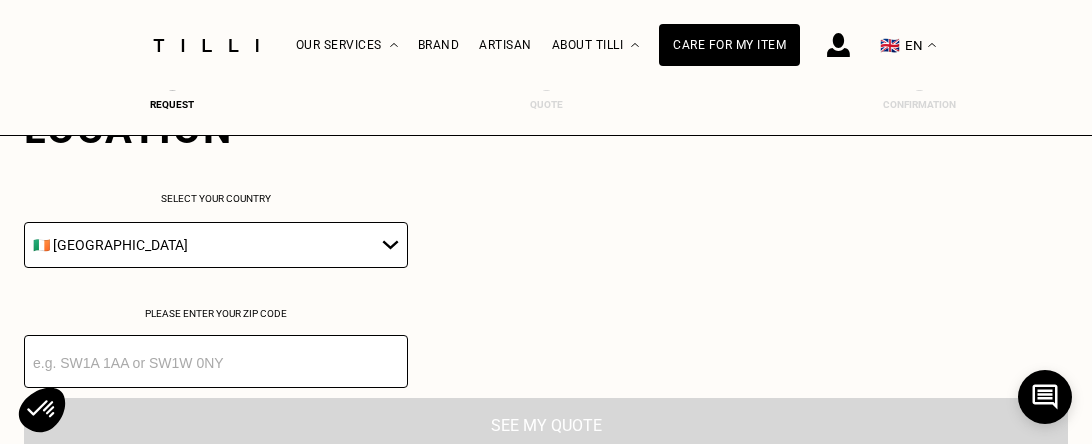 scroll, scrollTop: 3019, scrollLeft: 0, axis: vertical 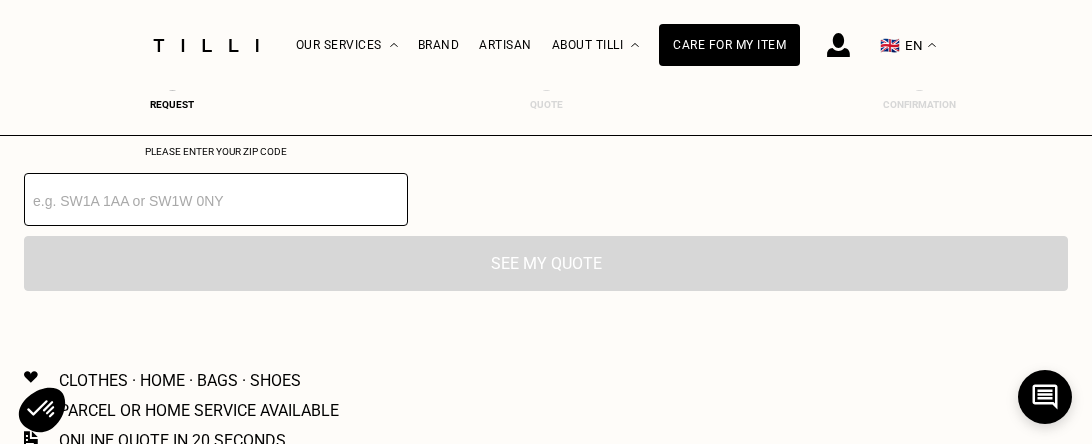 click at bounding box center (216, 199) 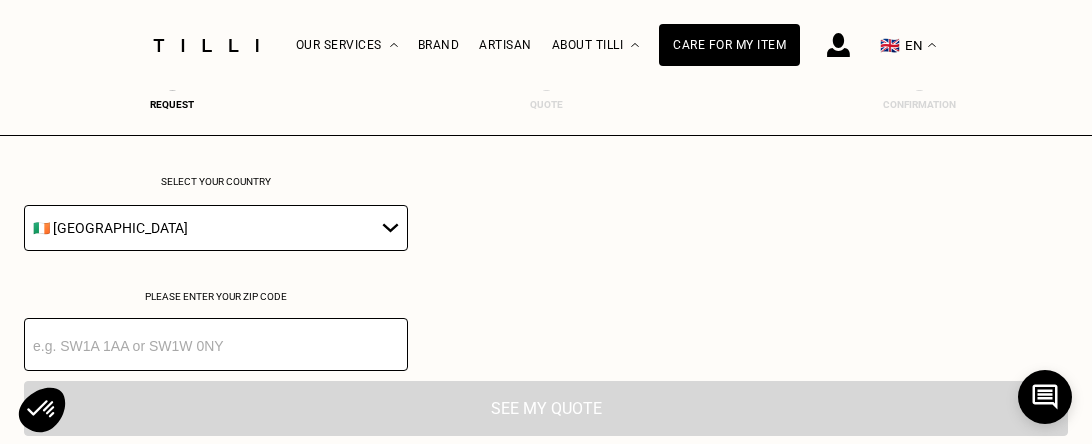 scroll, scrollTop: 2890, scrollLeft: 0, axis: vertical 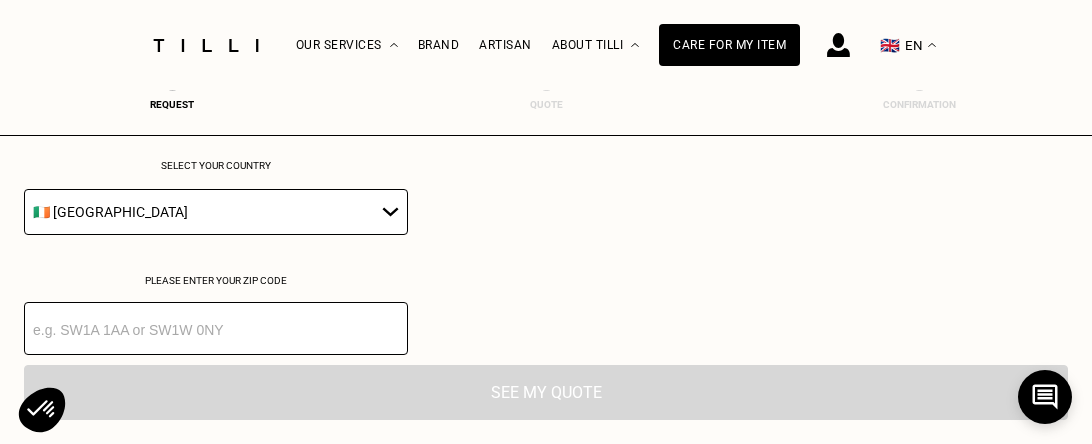 click at bounding box center (216, 328) 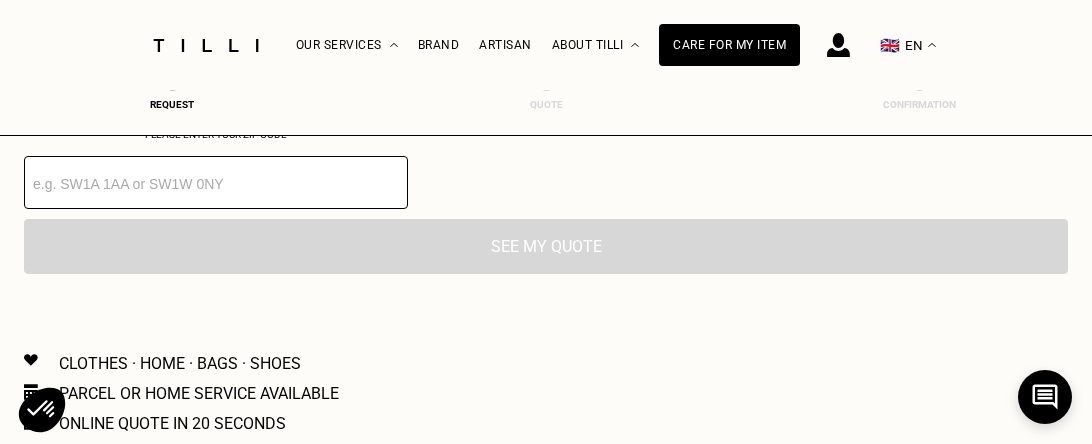 scroll, scrollTop: 3040, scrollLeft: 0, axis: vertical 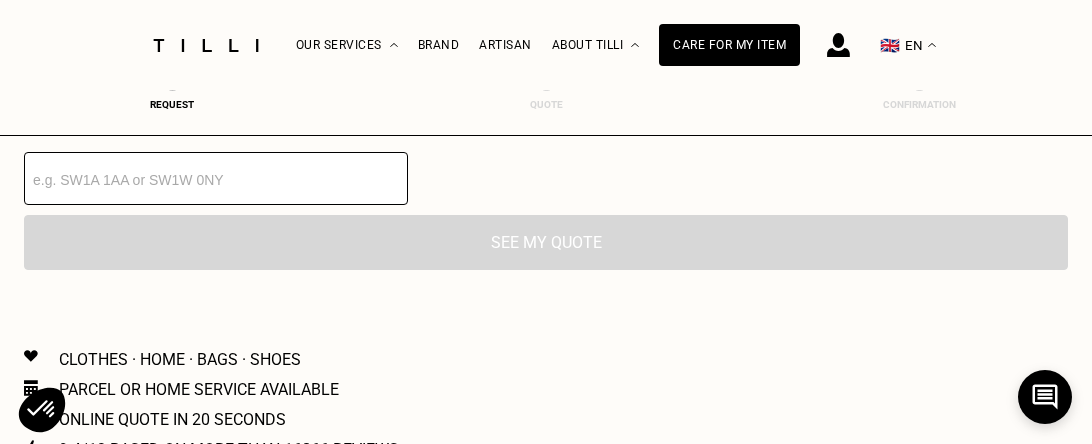 click on "See my quote" at bounding box center (546, 242) 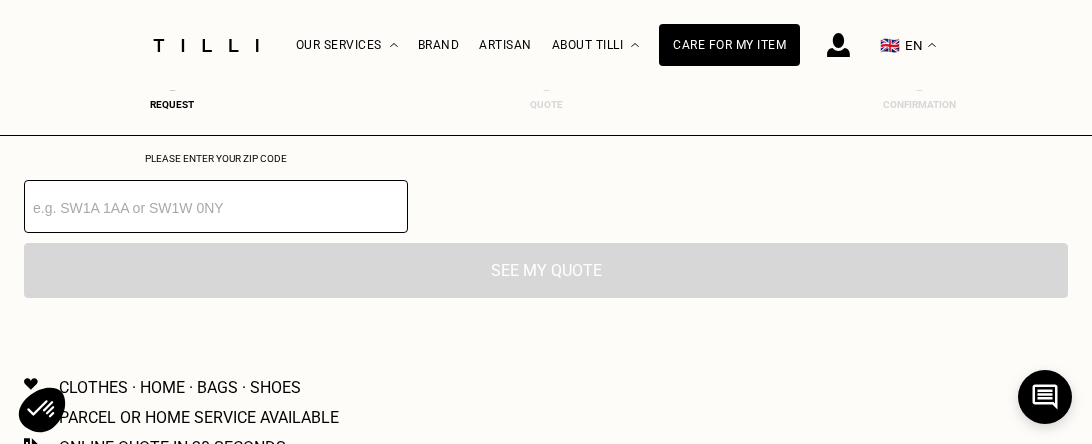 scroll, scrollTop: 3010, scrollLeft: 0, axis: vertical 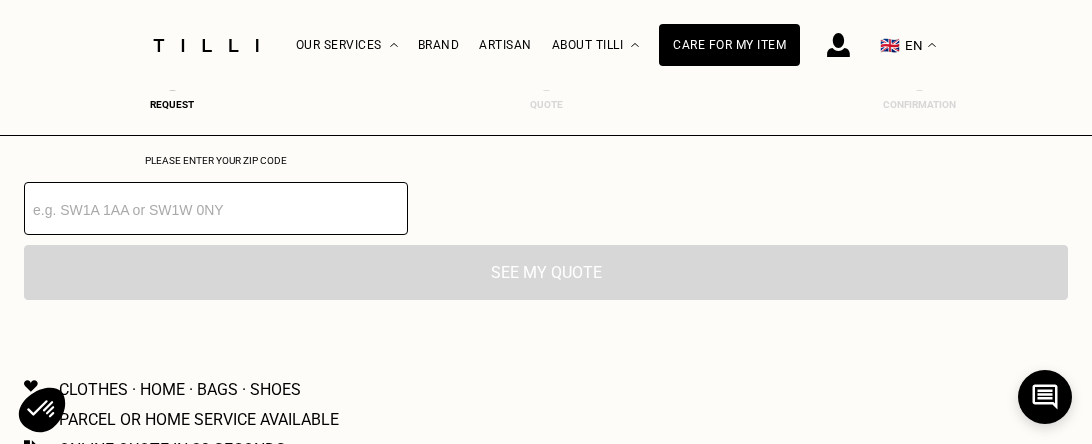 click at bounding box center [216, 208] 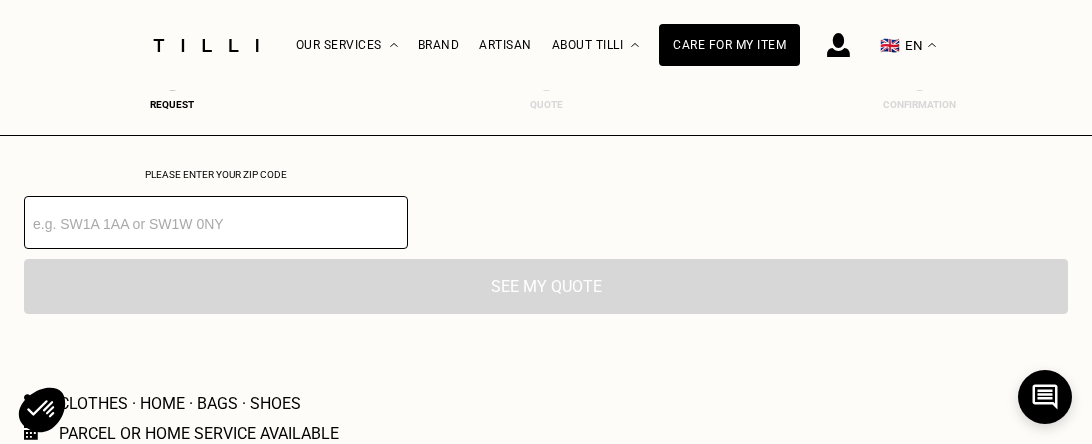scroll, scrollTop: 2910, scrollLeft: 0, axis: vertical 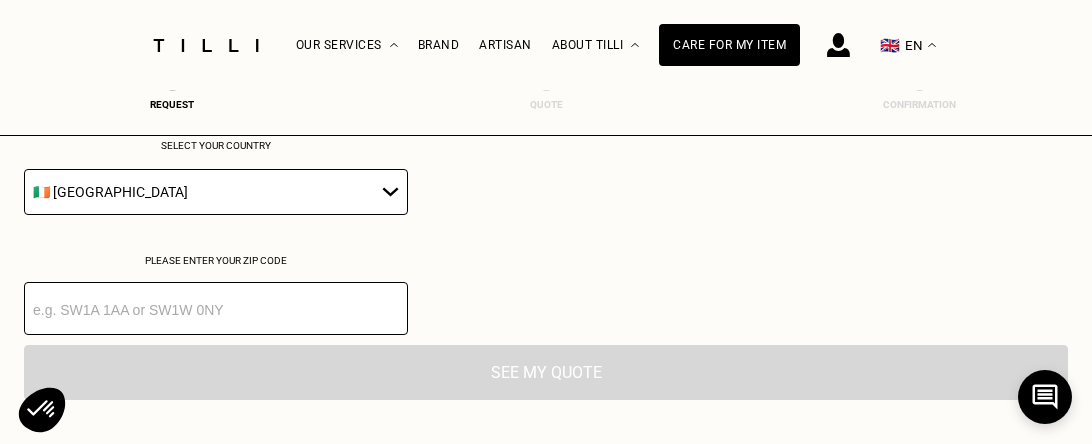 click on "🇦🇹   [GEOGRAPHIC_DATA] 🇧🇪   [GEOGRAPHIC_DATA] 🇧🇬   [GEOGRAPHIC_DATA] 🇭🇷   [GEOGRAPHIC_DATA] 🇨🇾   [GEOGRAPHIC_DATA] 🇨🇿   [GEOGRAPHIC_DATA] 🇩🇰   [GEOGRAPHIC_DATA] 🇪🇪   [GEOGRAPHIC_DATA] 🇫🇮   [GEOGRAPHIC_DATA] 🇫🇷   [GEOGRAPHIC_DATA] 🇩🇪   [GEOGRAPHIC_DATA] 🇬🇷   [GEOGRAPHIC_DATA] 🇭🇺   [GEOGRAPHIC_DATA] 🇮🇪   [GEOGRAPHIC_DATA] 🇮🇹   [GEOGRAPHIC_DATA] 🇱🇻   [GEOGRAPHIC_DATA] 🇱🇮   [GEOGRAPHIC_DATA] 🇱🇹   [GEOGRAPHIC_DATA] 🇱🇺   [GEOGRAPHIC_DATA] 🇲🇹   [GEOGRAPHIC_DATA] 🇳🇱   [GEOGRAPHIC_DATA] 🇳🇴   [GEOGRAPHIC_DATA] 🇵🇱   [GEOGRAPHIC_DATA] 🇵🇹   [GEOGRAPHIC_DATA] 🇷🇴   [GEOGRAPHIC_DATA] 🇸🇰   [GEOGRAPHIC_DATA] 🇸🇮   [GEOGRAPHIC_DATA] 🇪🇸   [GEOGRAPHIC_DATA] 🇸🇪   [GEOGRAPHIC_DATA] 🇨🇭   [GEOGRAPHIC_DATA] 🇬🇧   [GEOGRAPHIC_DATA]" at bounding box center (216, 192) 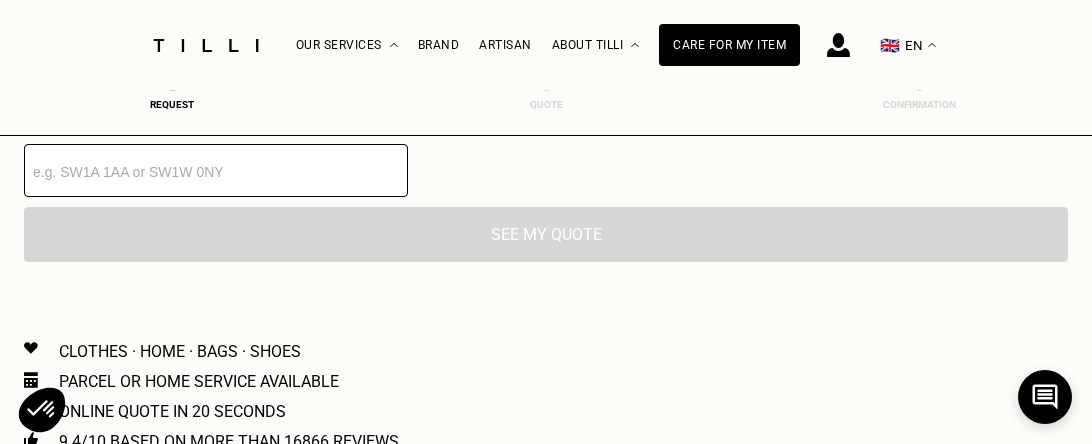 scroll, scrollTop: 3096, scrollLeft: 0, axis: vertical 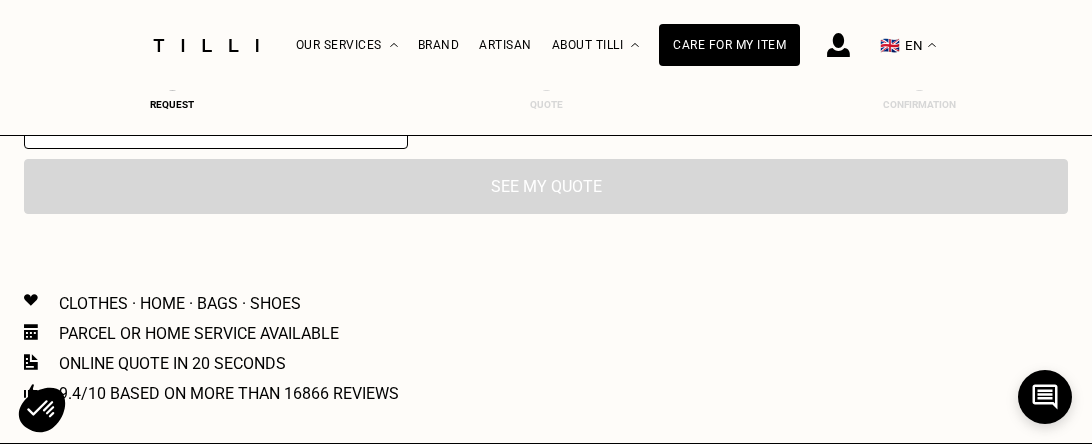 click on "See my quote" at bounding box center [546, 186] 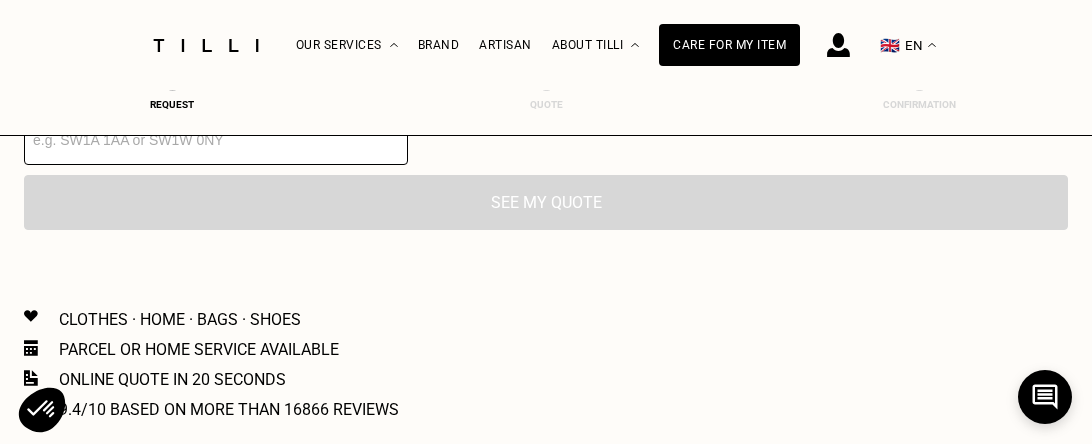 scroll, scrollTop: 3066, scrollLeft: 0, axis: vertical 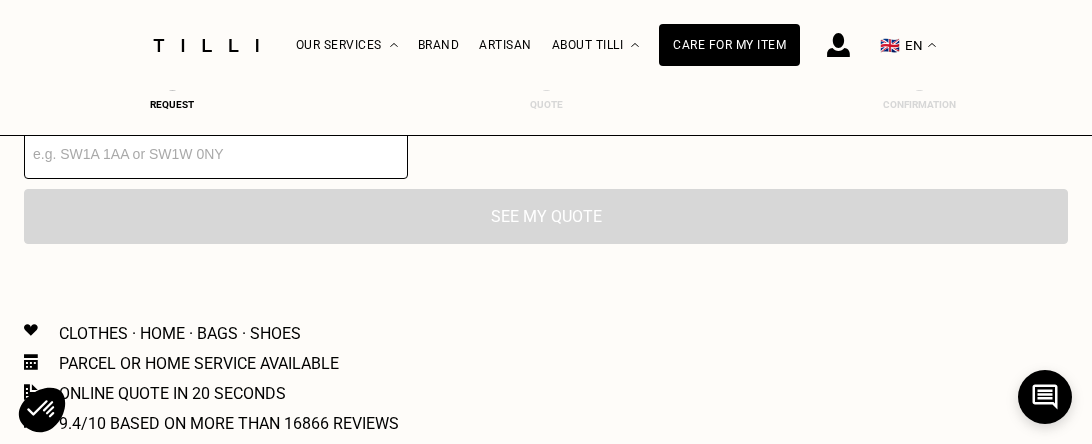 click at bounding box center [216, 152] 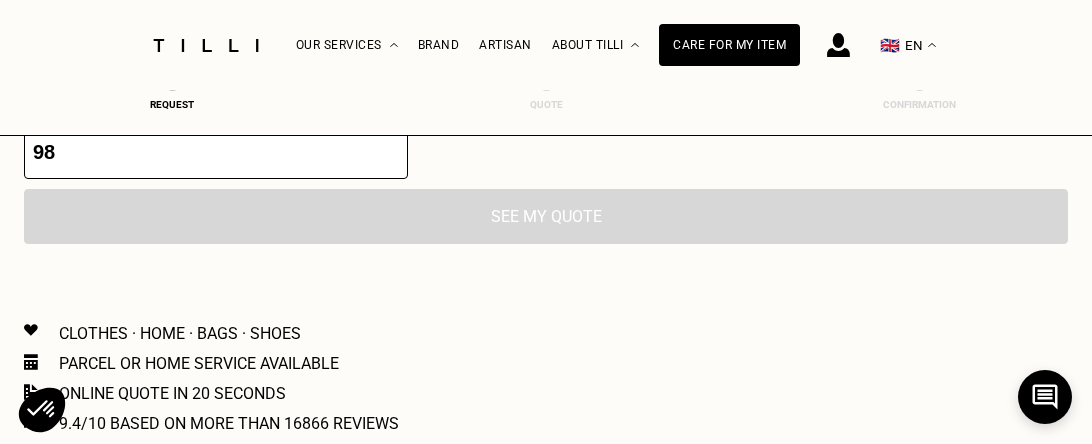 type on "9" 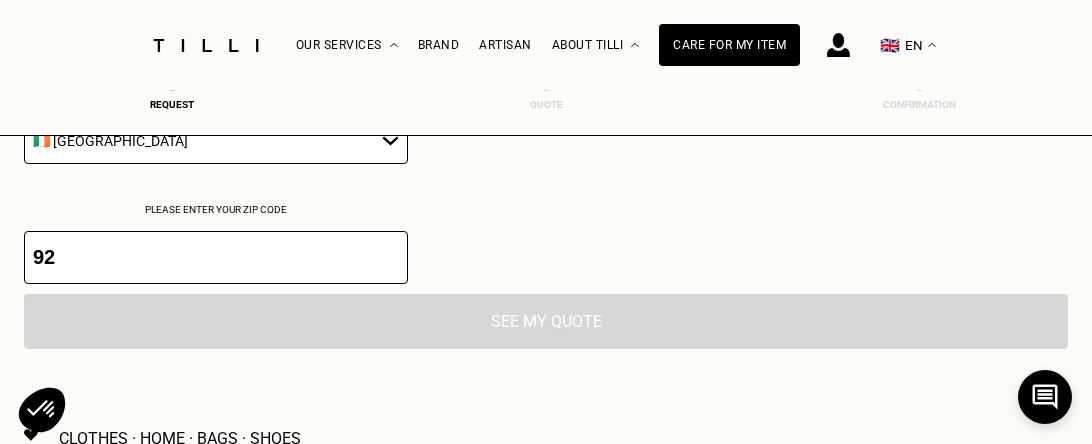 scroll, scrollTop: 2957, scrollLeft: 0, axis: vertical 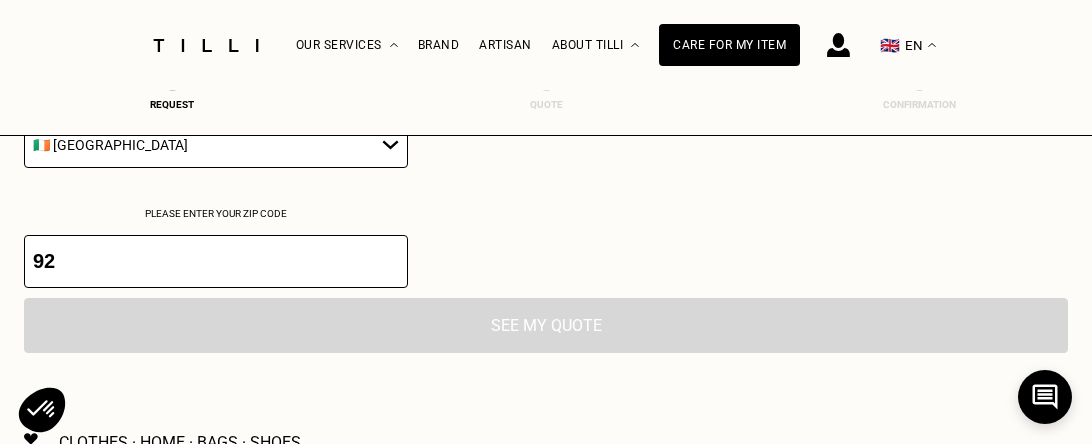 click on "92" at bounding box center [216, 261] 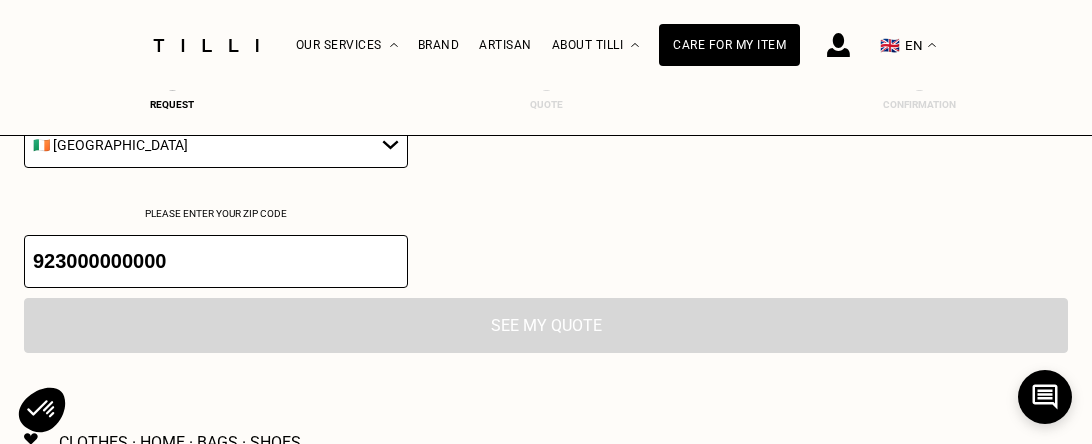 click on "See my quote" at bounding box center [546, 325] 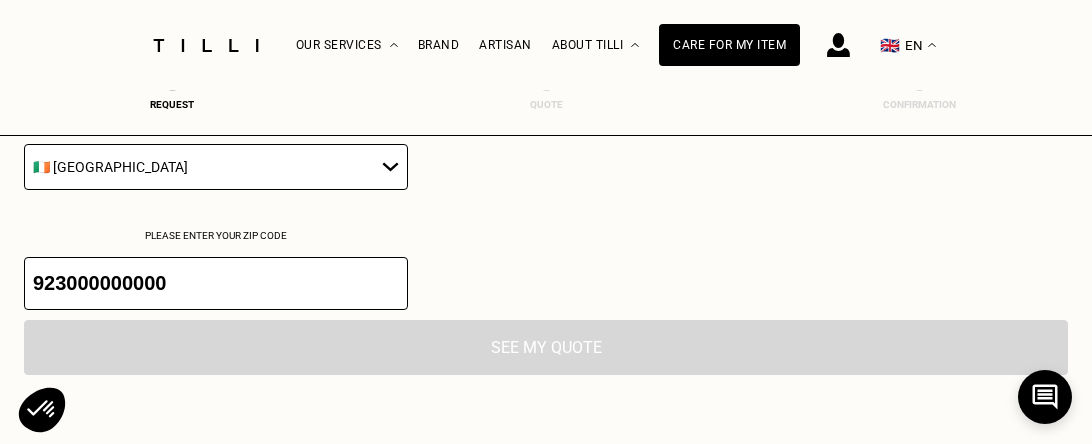 scroll, scrollTop: 2926, scrollLeft: 0, axis: vertical 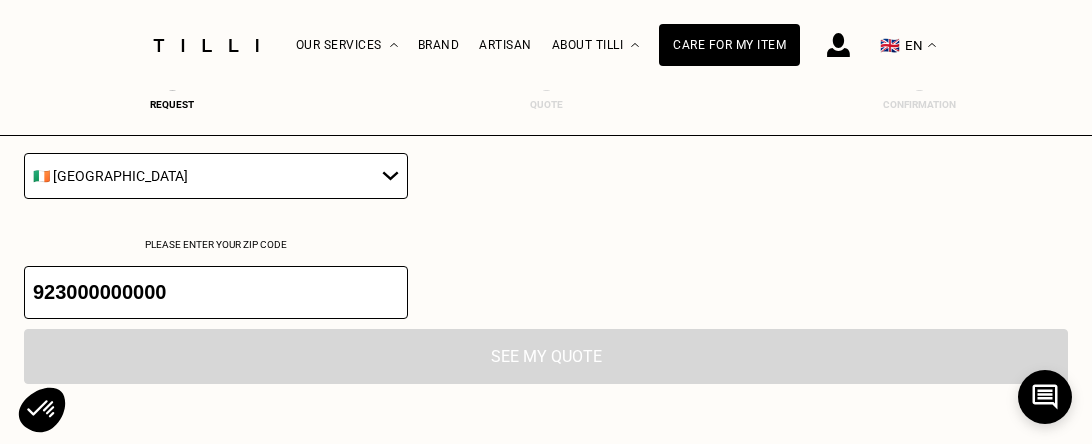 click on "923000000000" at bounding box center [216, 292] 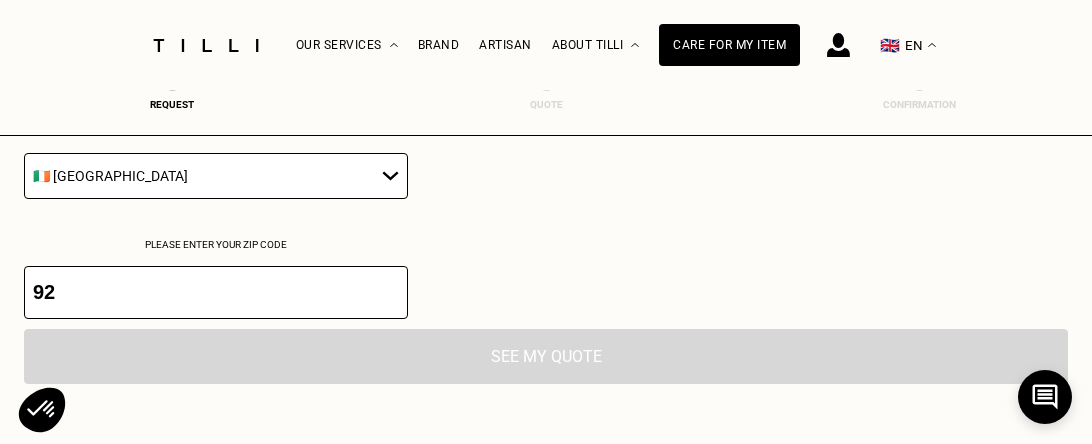 type on "9" 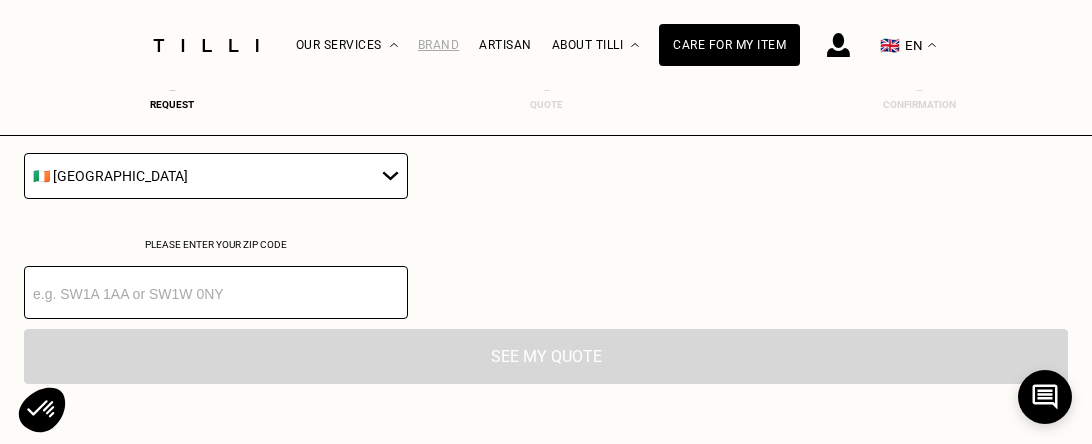 type 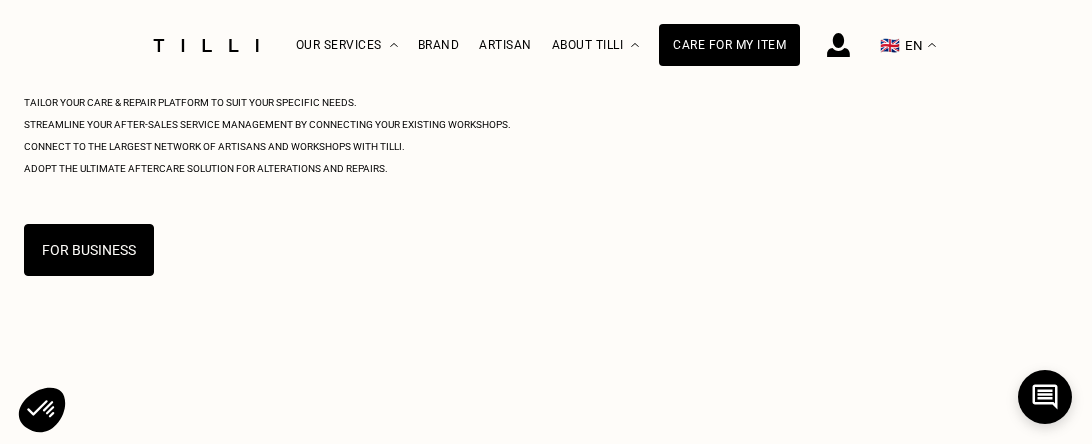 scroll, scrollTop: 1240, scrollLeft: 0, axis: vertical 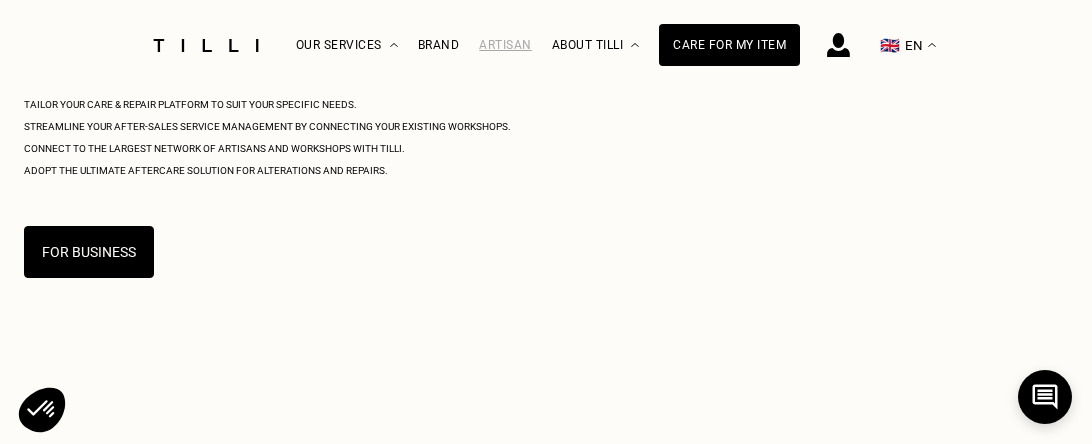 click on "Artisan" at bounding box center (505, 45) 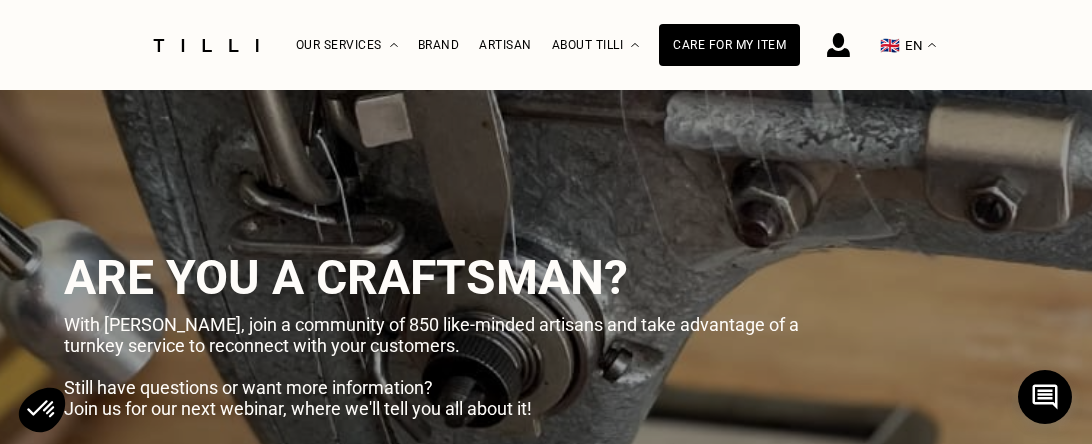 scroll, scrollTop: 126, scrollLeft: 0, axis: vertical 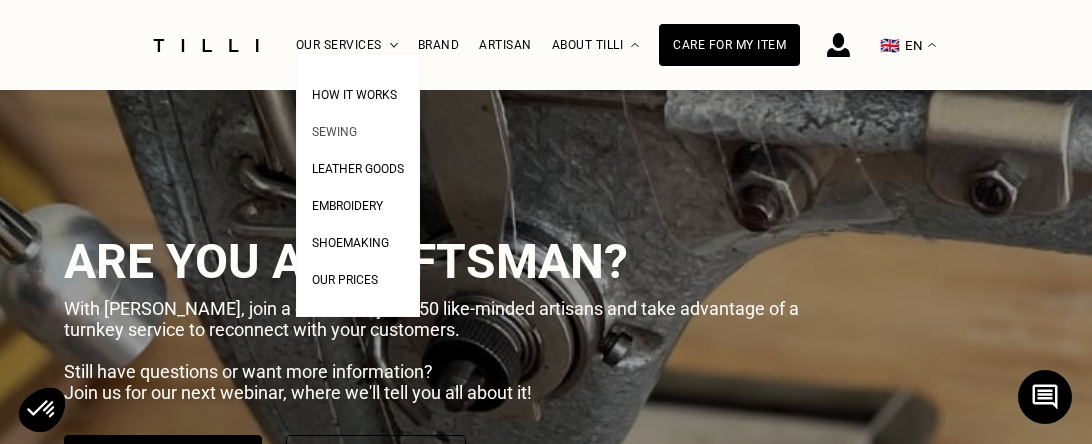 click on "Sewing" at bounding box center [334, 132] 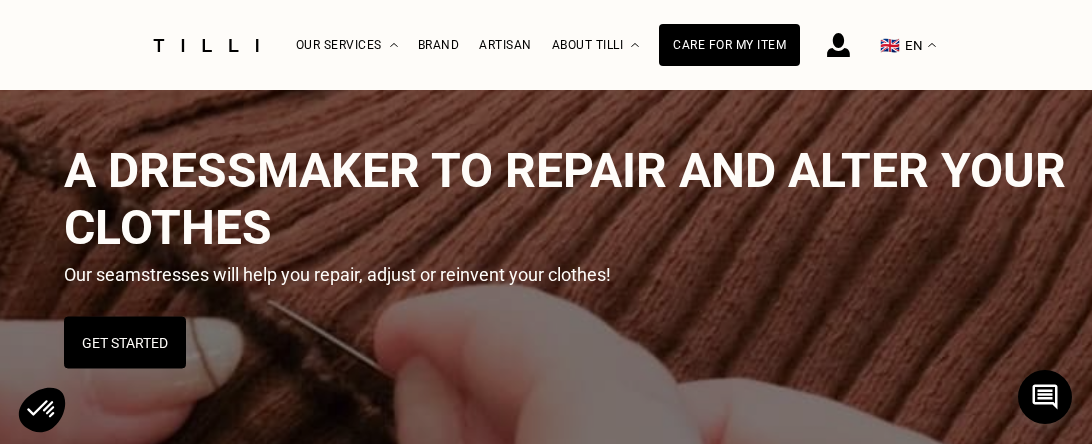scroll, scrollTop: 222, scrollLeft: 0, axis: vertical 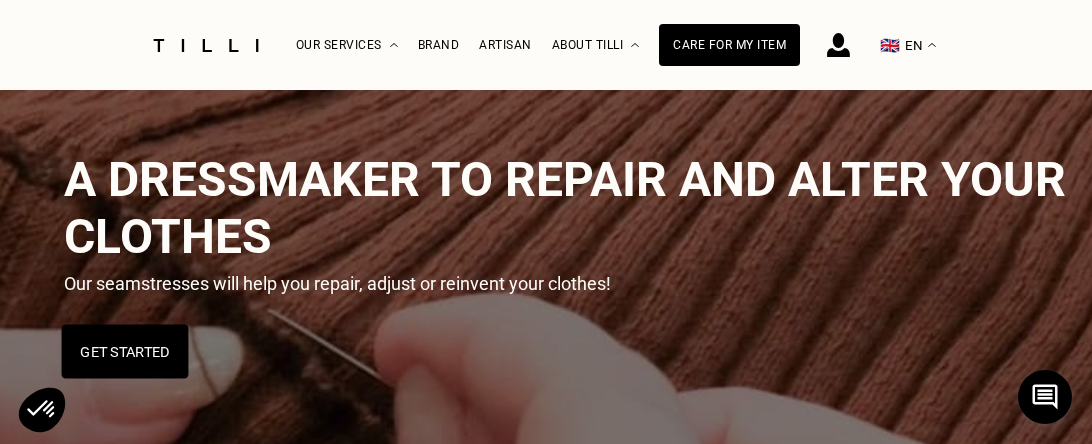 click on "Get started" at bounding box center (125, 351) 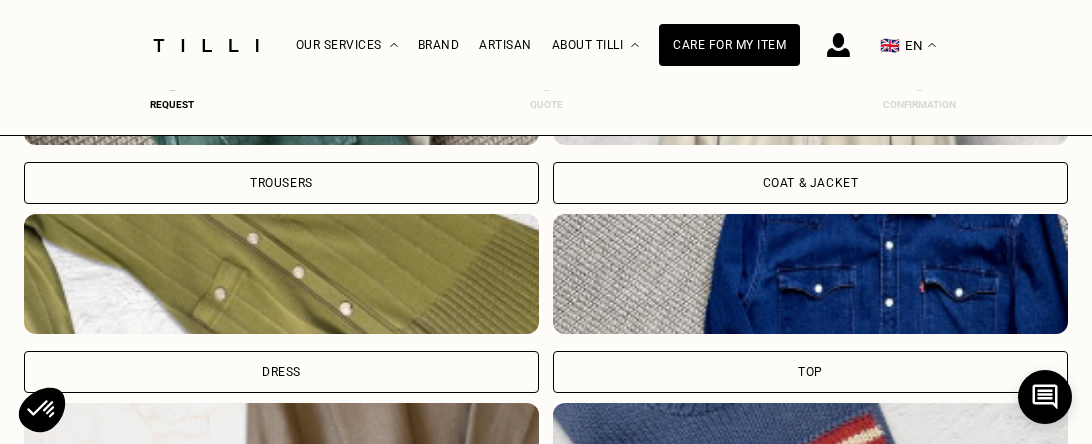 scroll, scrollTop: 818, scrollLeft: 0, axis: vertical 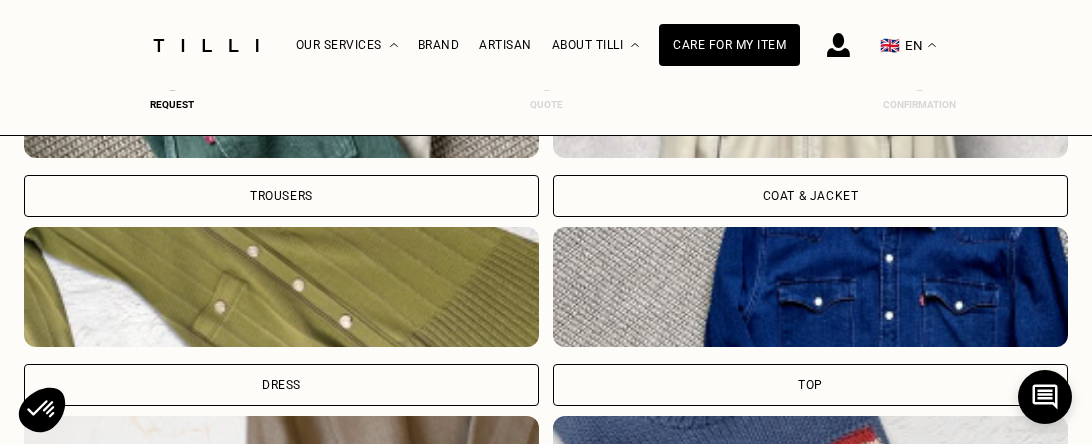 click on "Coat & Jacket" at bounding box center [810, 196] 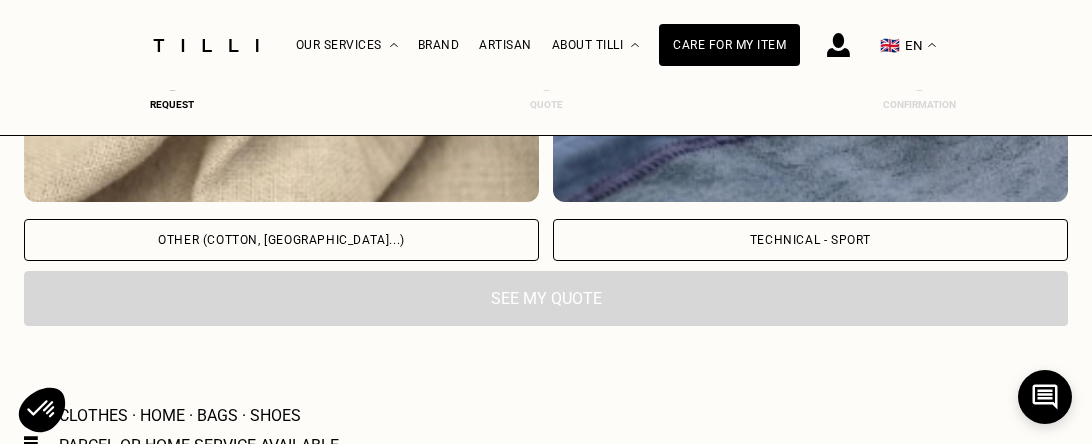 scroll, scrollTop: 2667, scrollLeft: 0, axis: vertical 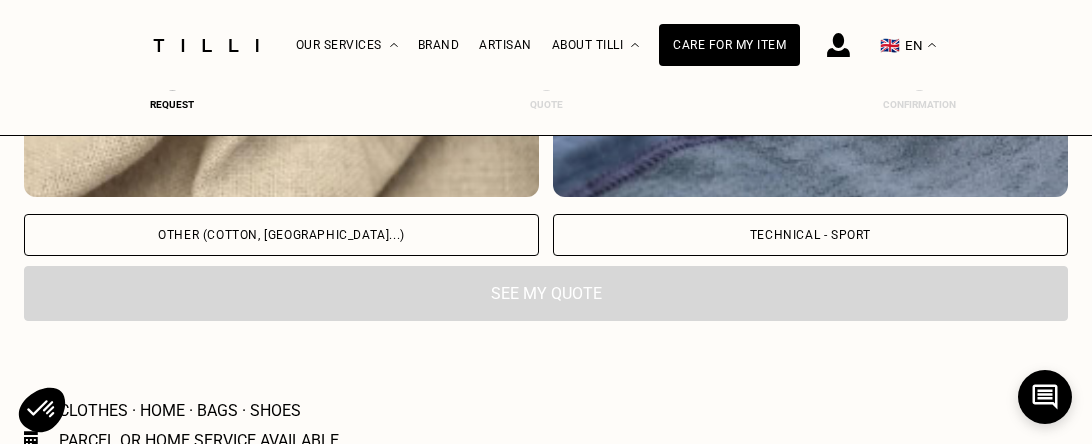 click on "Technical - Sport" at bounding box center (810, 235) 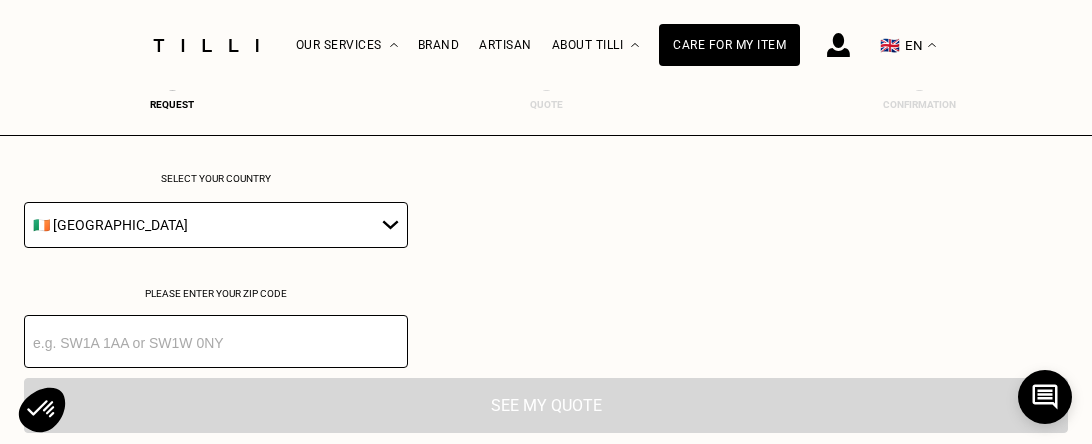 scroll, scrollTop: 2898, scrollLeft: 0, axis: vertical 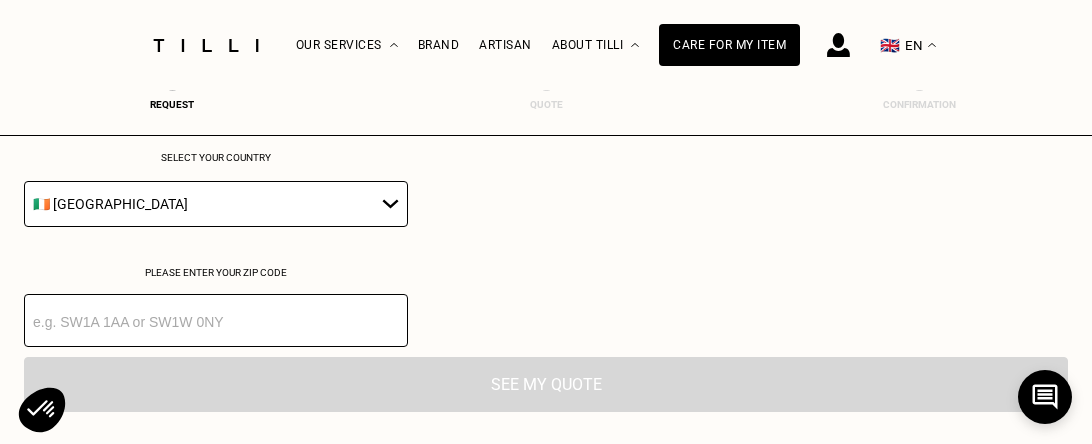 click at bounding box center (216, 320) 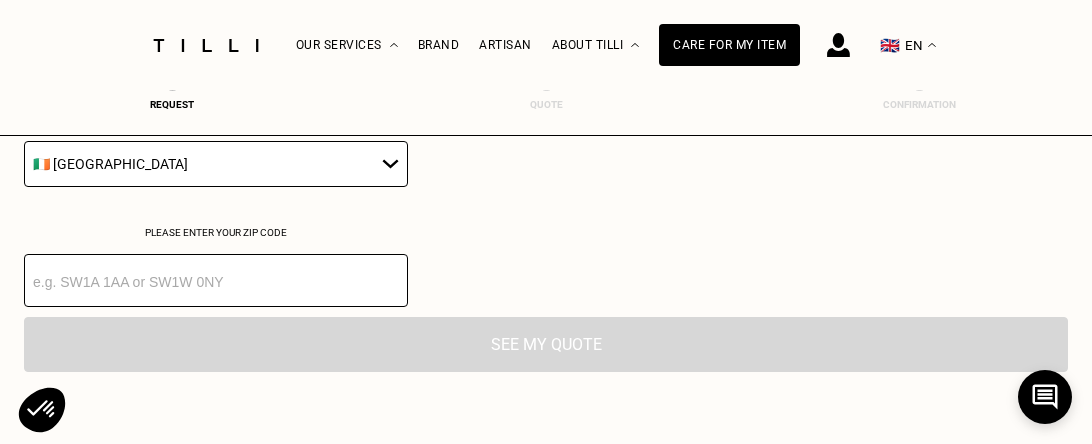 scroll, scrollTop: 3012, scrollLeft: 0, axis: vertical 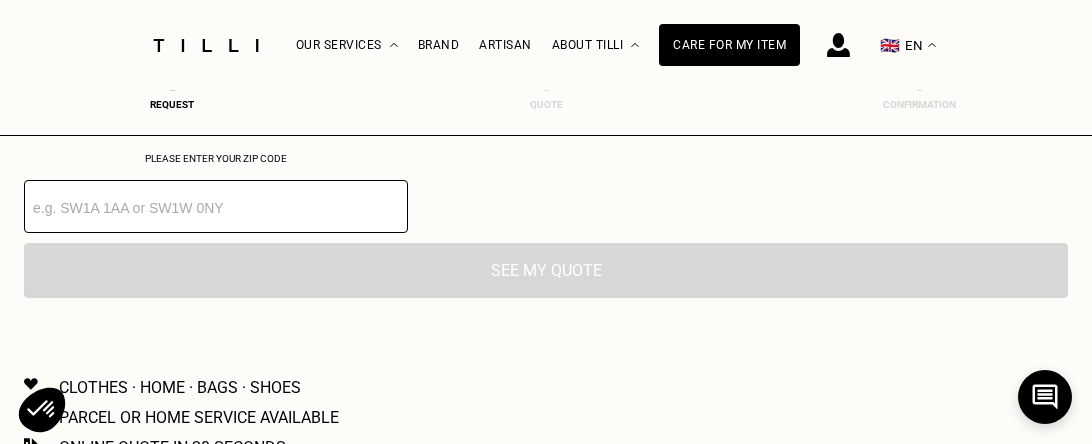 click at bounding box center [216, 206] 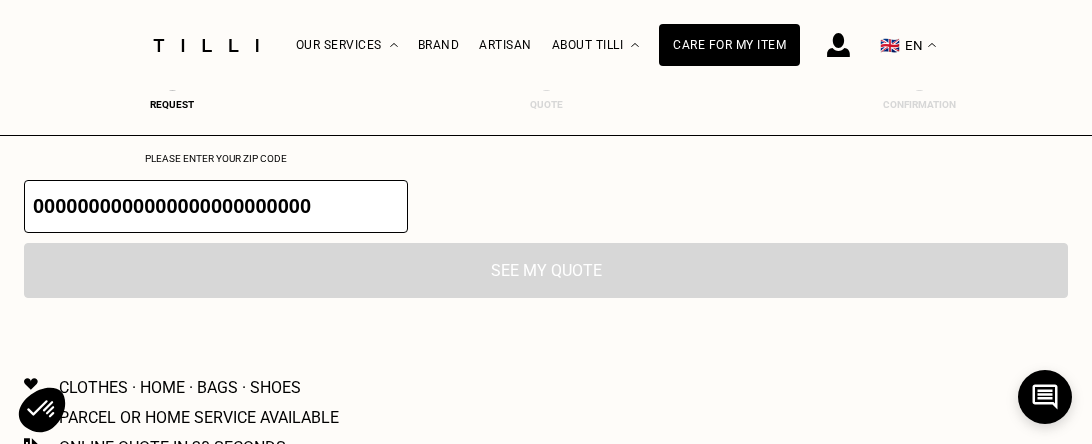 click on "0000000000000000000000000" at bounding box center (216, 206) 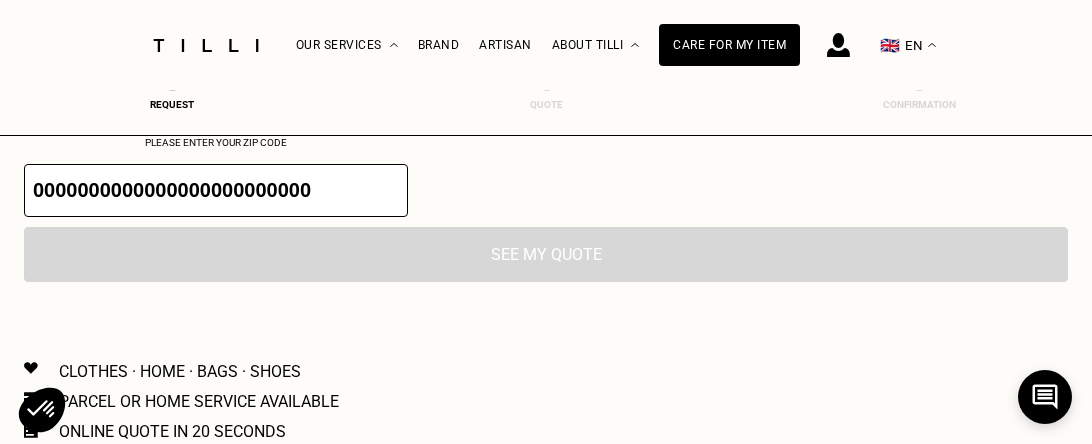 scroll, scrollTop: 3043, scrollLeft: 0, axis: vertical 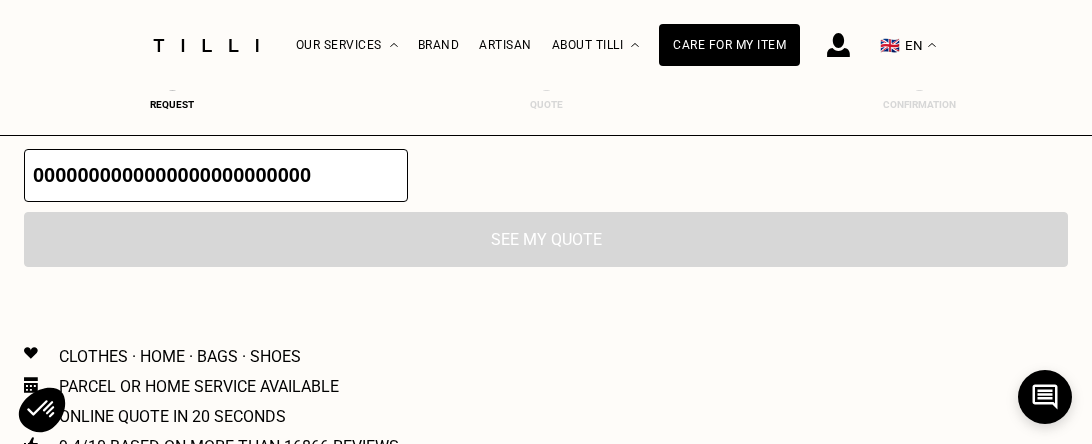 type on "0000000000000000000000000" 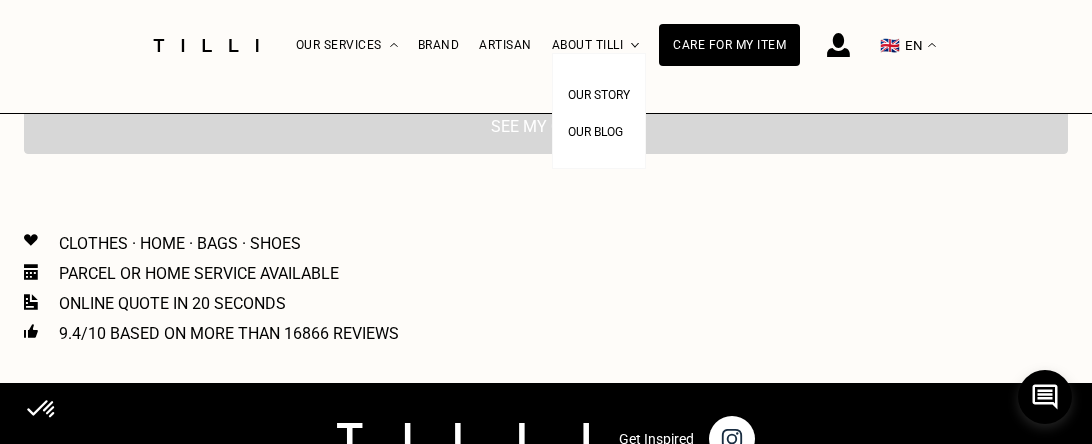 scroll, scrollTop: 3169, scrollLeft: 0, axis: vertical 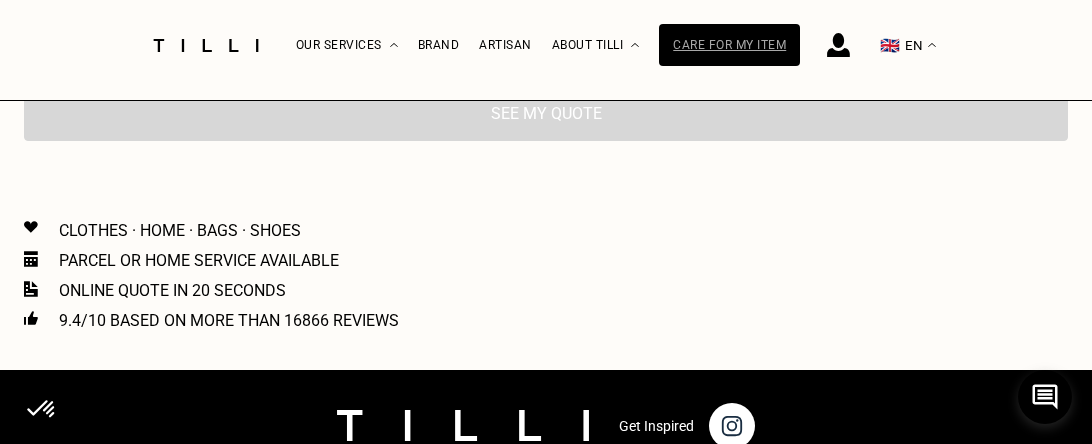 click on "Care for my item" at bounding box center [729, 45] 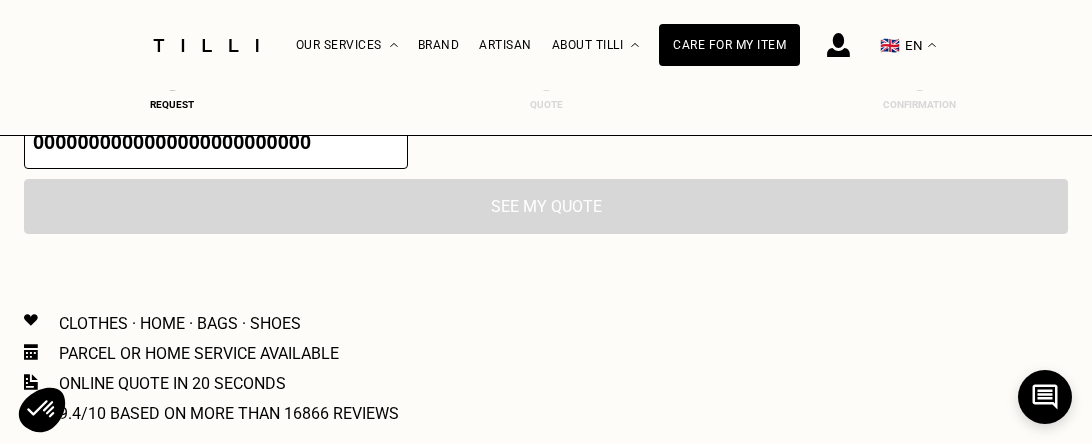 scroll, scrollTop: 3083, scrollLeft: 0, axis: vertical 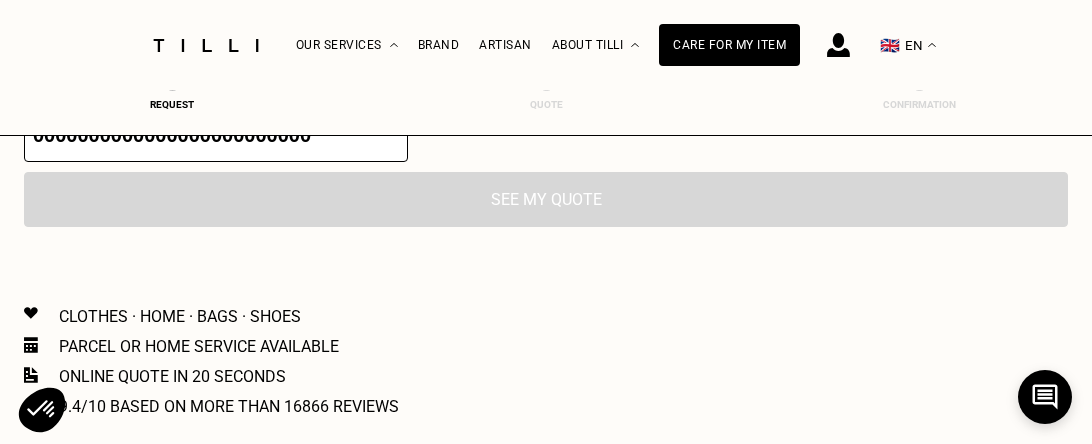 click on "See my quote" at bounding box center (546, 199) 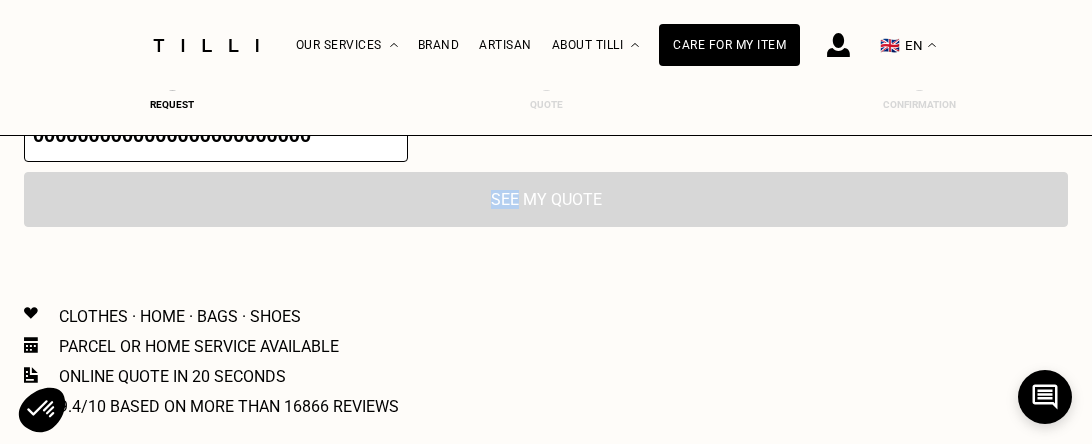 click on "See my quote" at bounding box center (546, 199) 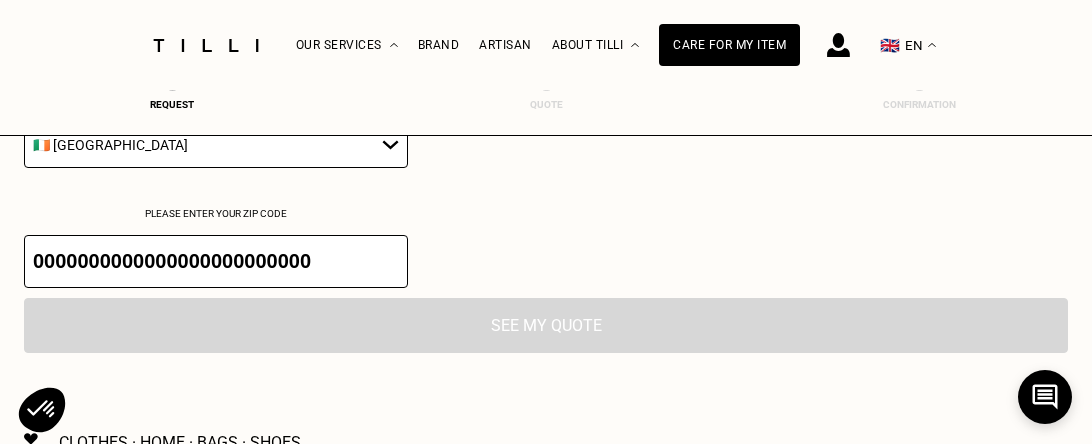 scroll, scrollTop: 2941, scrollLeft: 0, axis: vertical 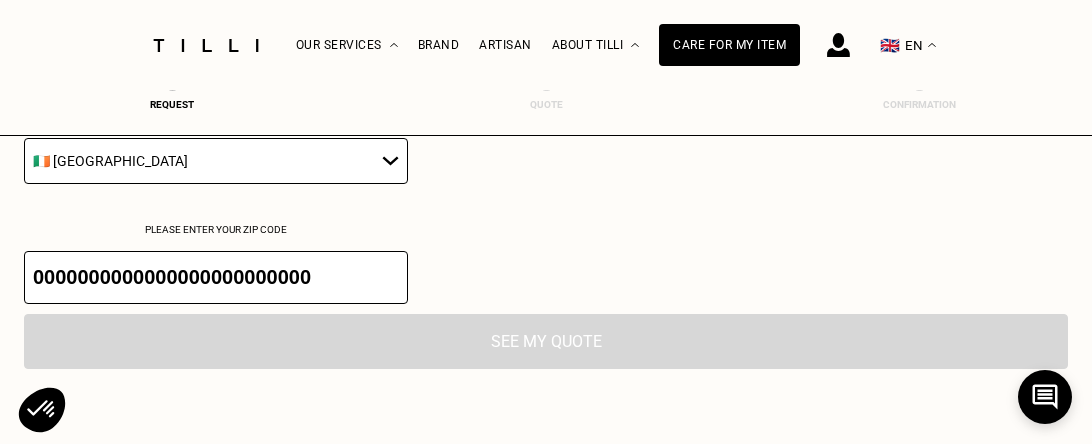 click on "🇦🇹   [GEOGRAPHIC_DATA] 🇧🇪   [GEOGRAPHIC_DATA] 🇧🇬   [GEOGRAPHIC_DATA] 🇭🇷   [GEOGRAPHIC_DATA] 🇨🇾   [GEOGRAPHIC_DATA] 🇨🇿   [GEOGRAPHIC_DATA] 🇩🇰   [GEOGRAPHIC_DATA] 🇪🇪   [GEOGRAPHIC_DATA] 🇫🇮   [GEOGRAPHIC_DATA] 🇫🇷   [GEOGRAPHIC_DATA] 🇩🇪   [GEOGRAPHIC_DATA] 🇬🇷   [GEOGRAPHIC_DATA] 🇭🇺   [GEOGRAPHIC_DATA] 🇮🇪   [GEOGRAPHIC_DATA] 🇮🇹   [GEOGRAPHIC_DATA] 🇱🇻   [GEOGRAPHIC_DATA] 🇱🇮   [GEOGRAPHIC_DATA] 🇱🇹   [GEOGRAPHIC_DATA] 🇱🇺   [GEOGRAPHIC_DATA] 🇲🇹   [GEOGRAPHIC_DATA] 🇳🇱   [GEOGRAPHIC_DATA] 🇳🇴   [GEOGRAPHIC_DATA] 🇵🇱   [GEOGRAPHIC_DATA] 🇵🇹   [GEOGRAPHIC_DATA] 🇷🇴   [GEOGRAPHIC_DATA] 🇸🇰   [GEOGRAPHIC_DATA] 🇸🇮   [GEOGRAPHIC_DATA] 🇪🇸   [GEOGRAPHIC_DATA] 🇸🇪   [GEOGRAPHIC_DATA] 🇨🇭   [GEOGRAPHIC_DATA] 🇬🇧   [GEOGRAPHIC_DATA]" at bounding box center [216, 161] 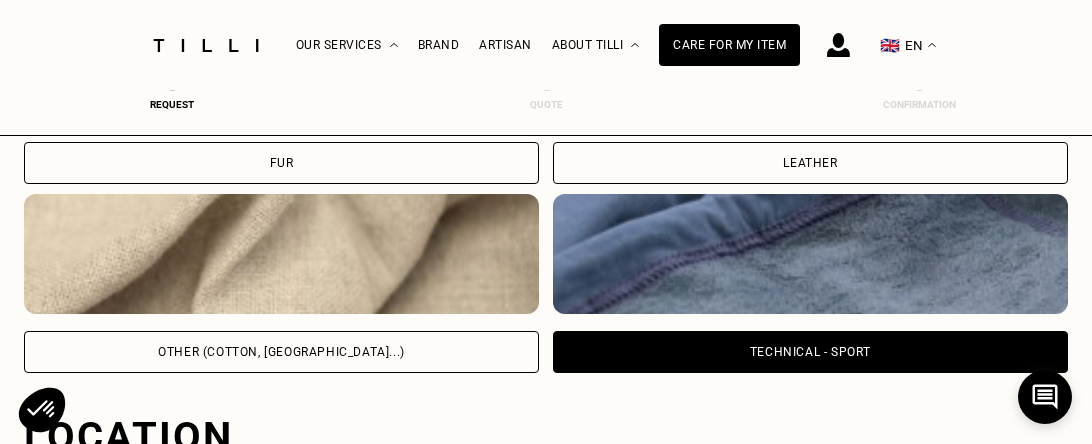 scroll, scrollTop: 2550, scrollLeft: 0, axis: vertical 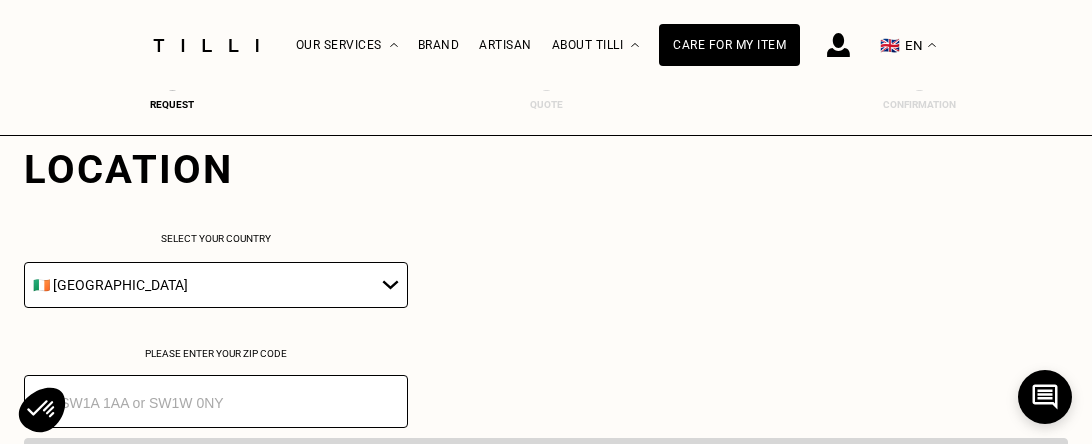 click at bounding box center [216, 401] 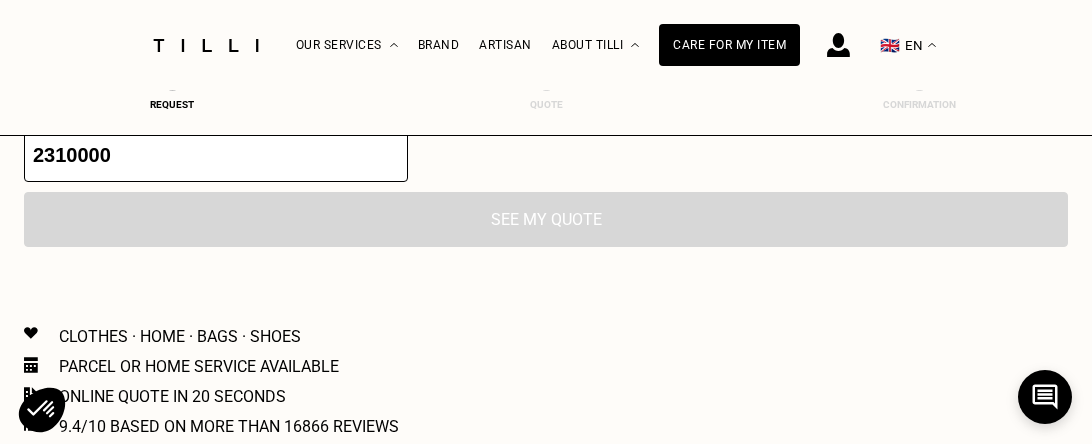type on "2310000" 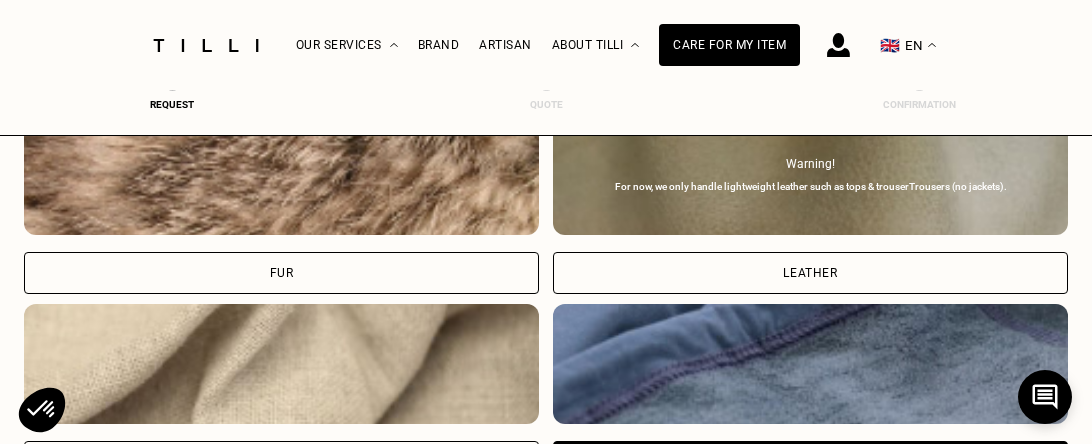 scroll, scrollTop: 1905, scrollLeft: 0, axis: vertical 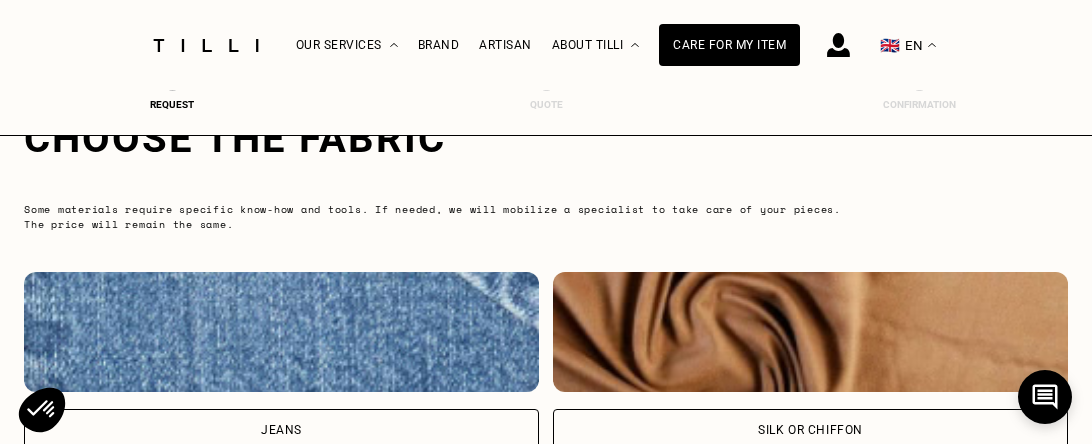 click on "🇬🇧   EN" at bounding box center [908, 45] 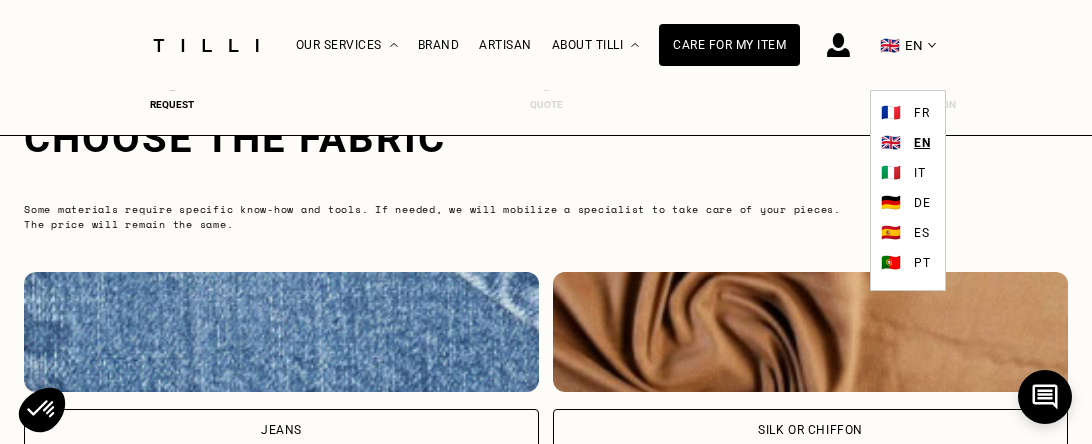 click on "FR" at bounding box center [921, 113] 